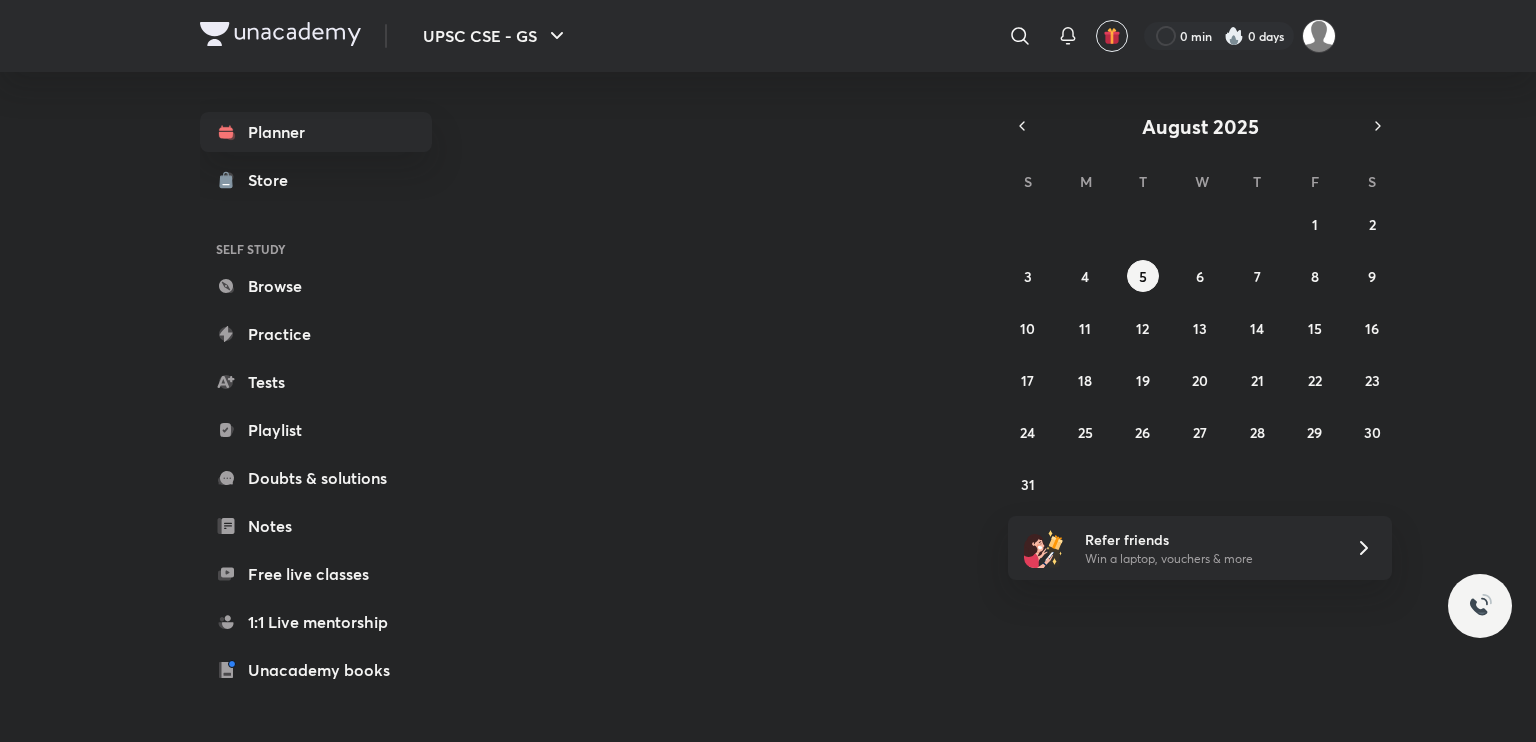scroll, scrollTop: 0, scrollLeft: 0, axis: both 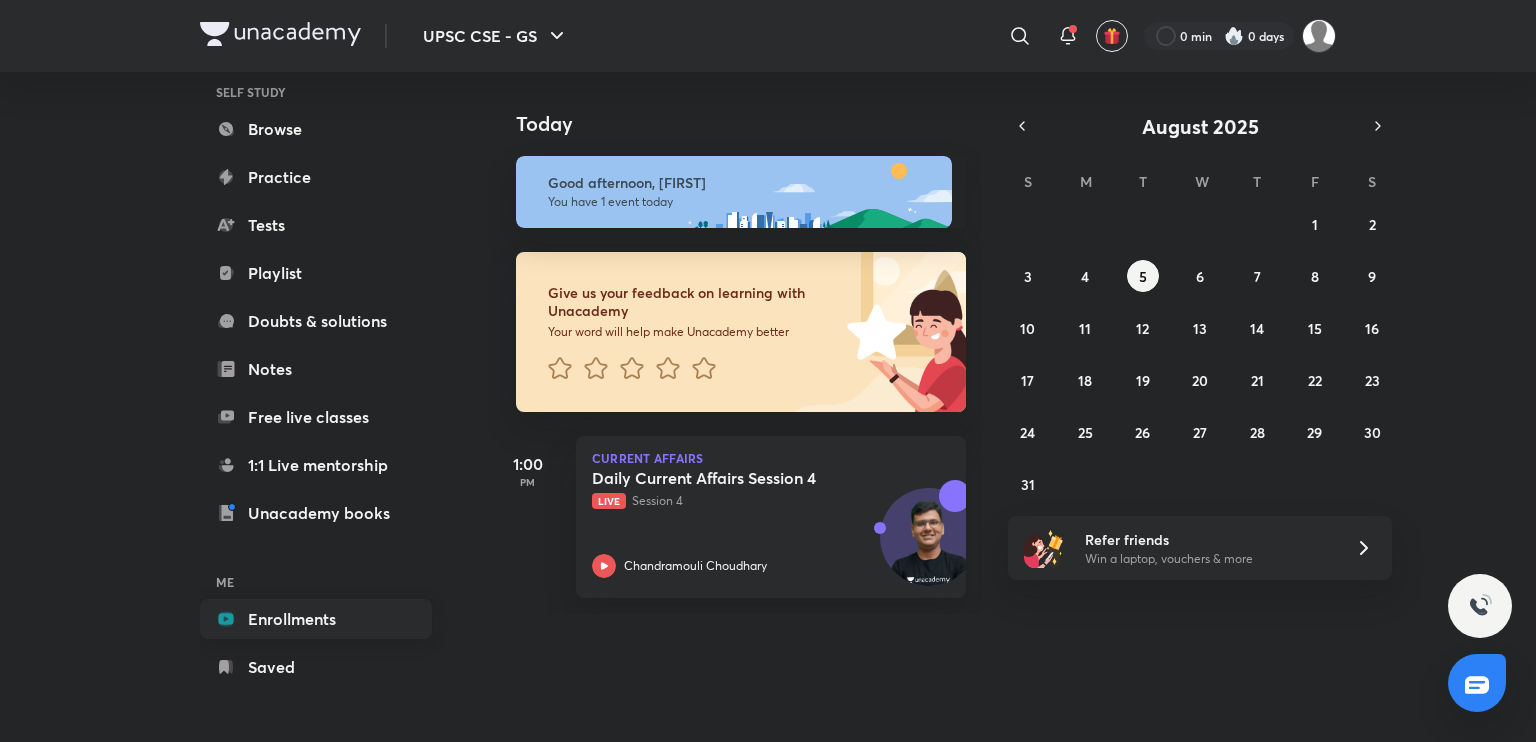 click on "Enrollments" at bounding box center [316, 619] 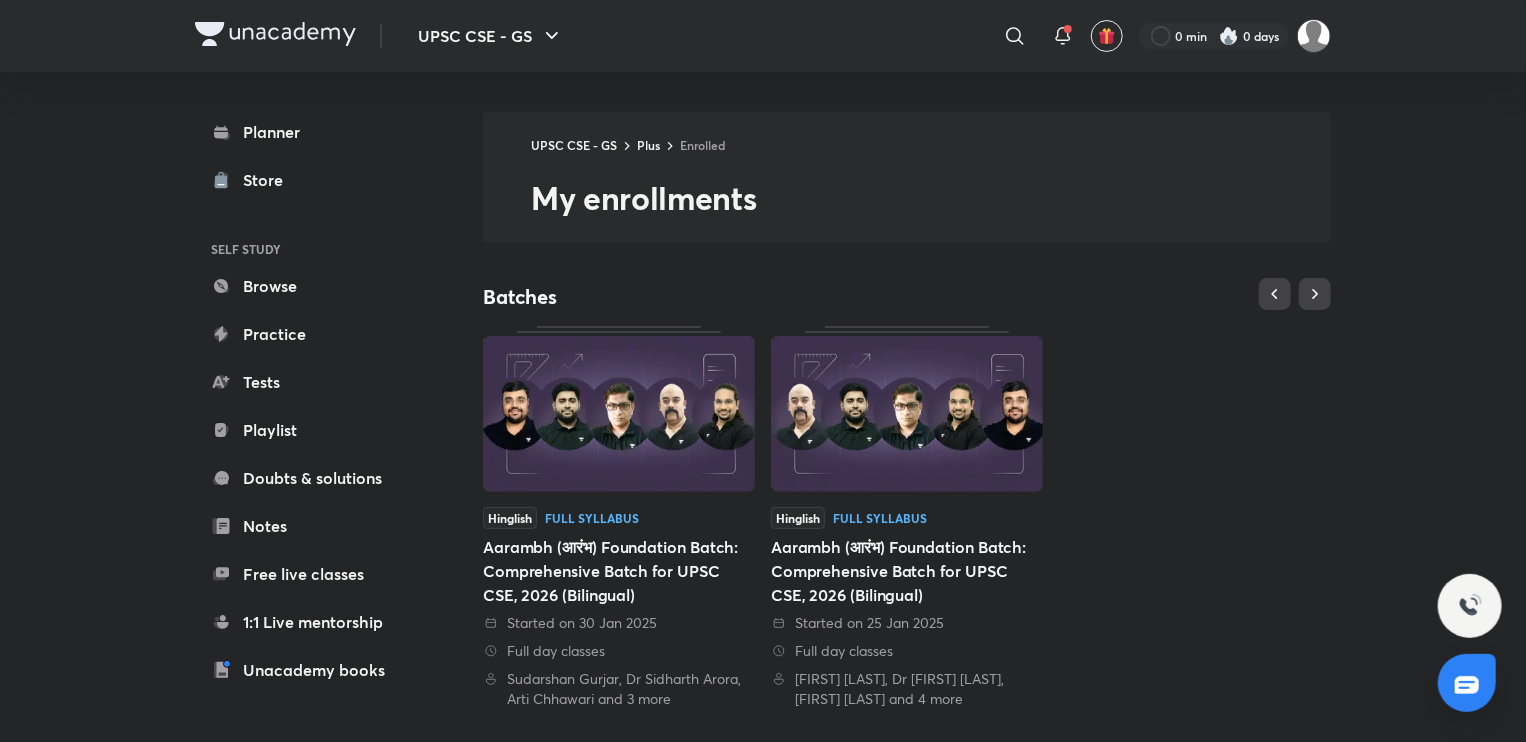 scroll, scrollTop: 453, scrollLeft: 0, axis: vertical 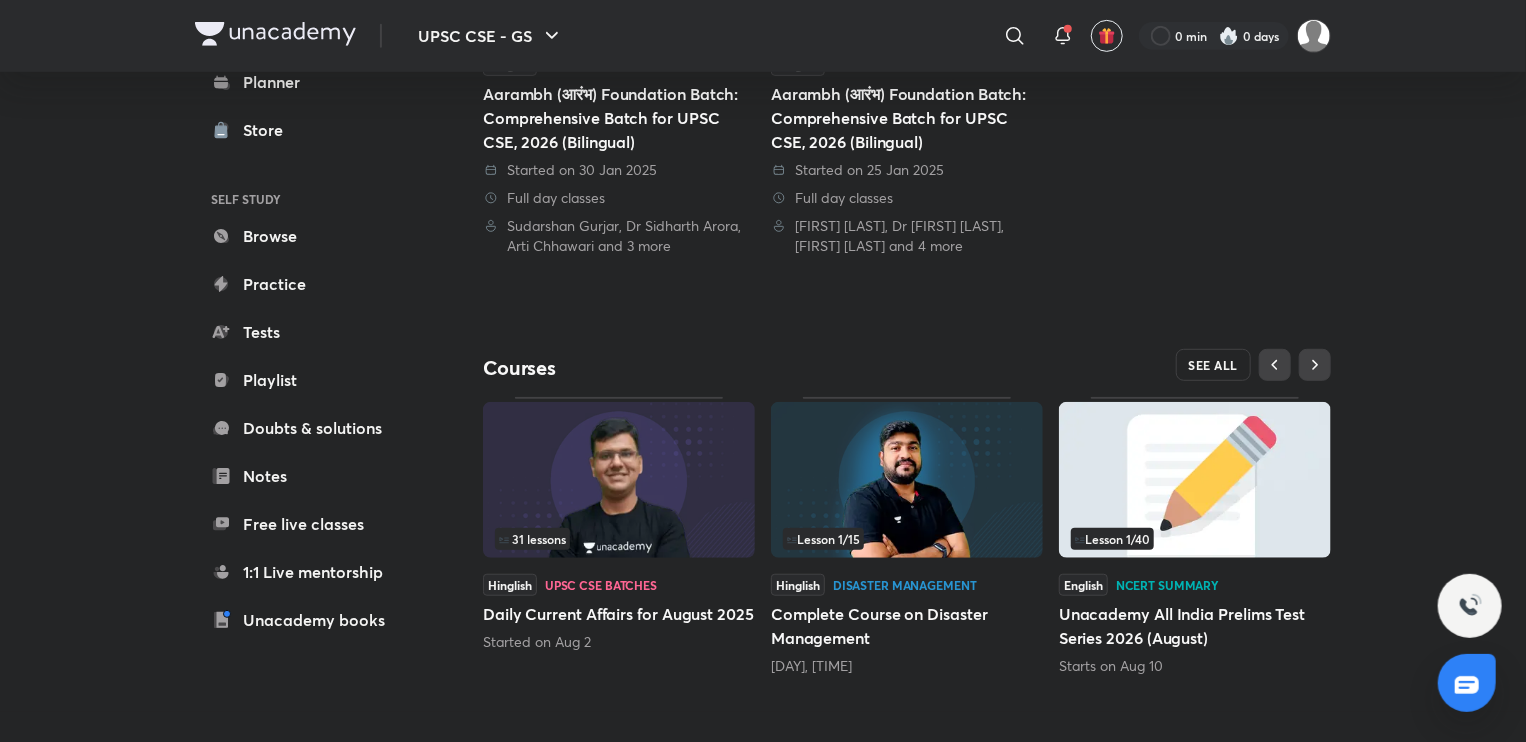 click on "SEE ALL" at bounding box center [1214, 365] 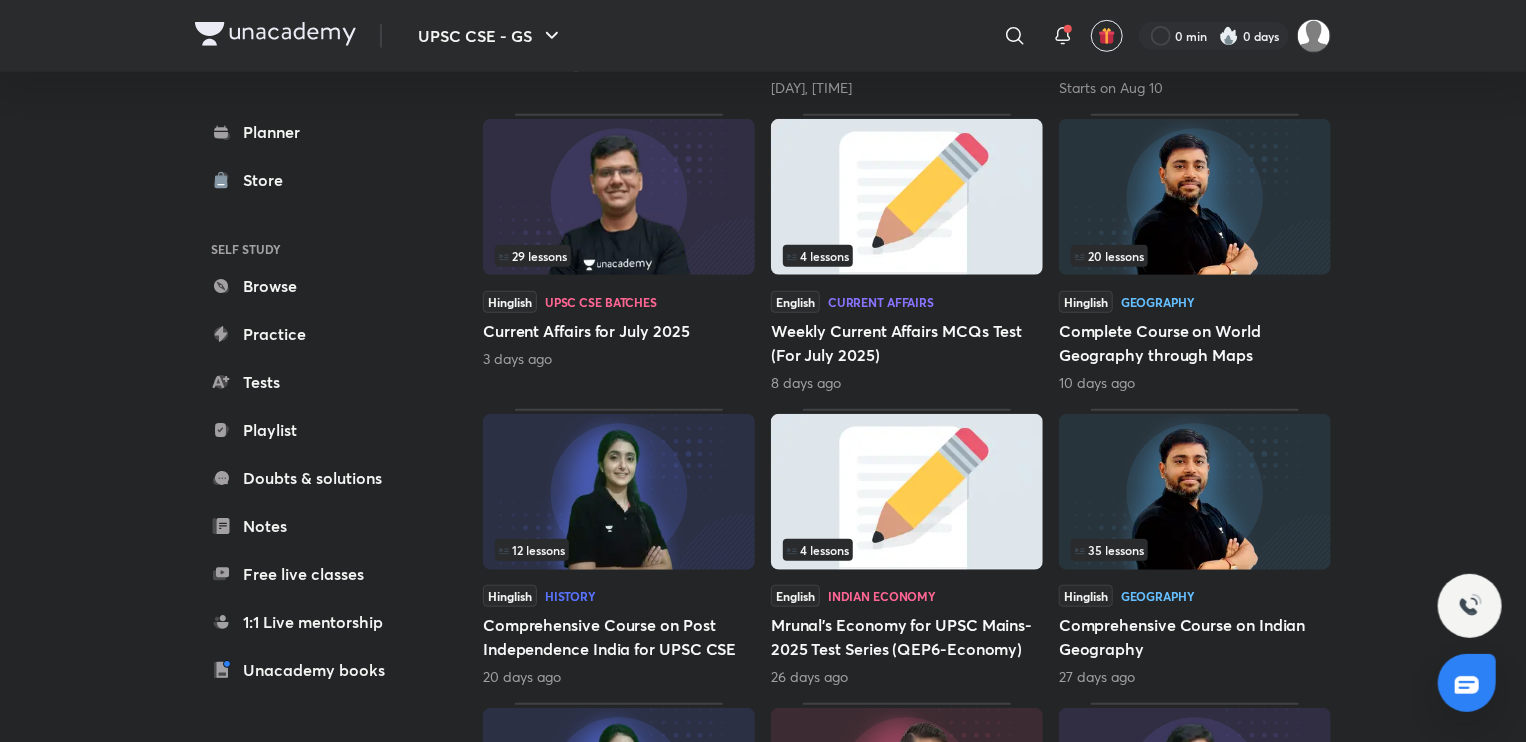 scroll, scrollTop: 566, scrollLeft: 0, axis: vertical 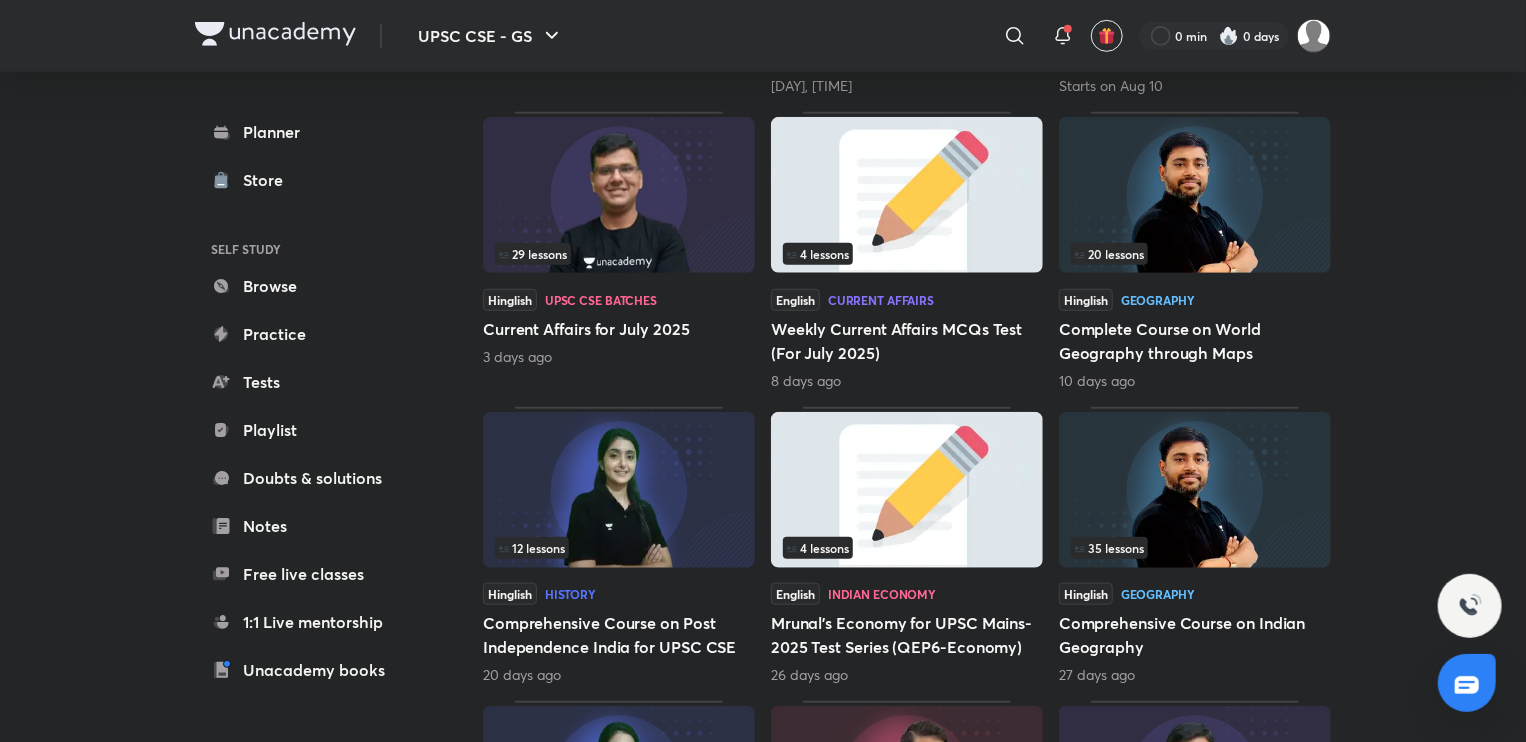 click at bounding box center [1195, 490] 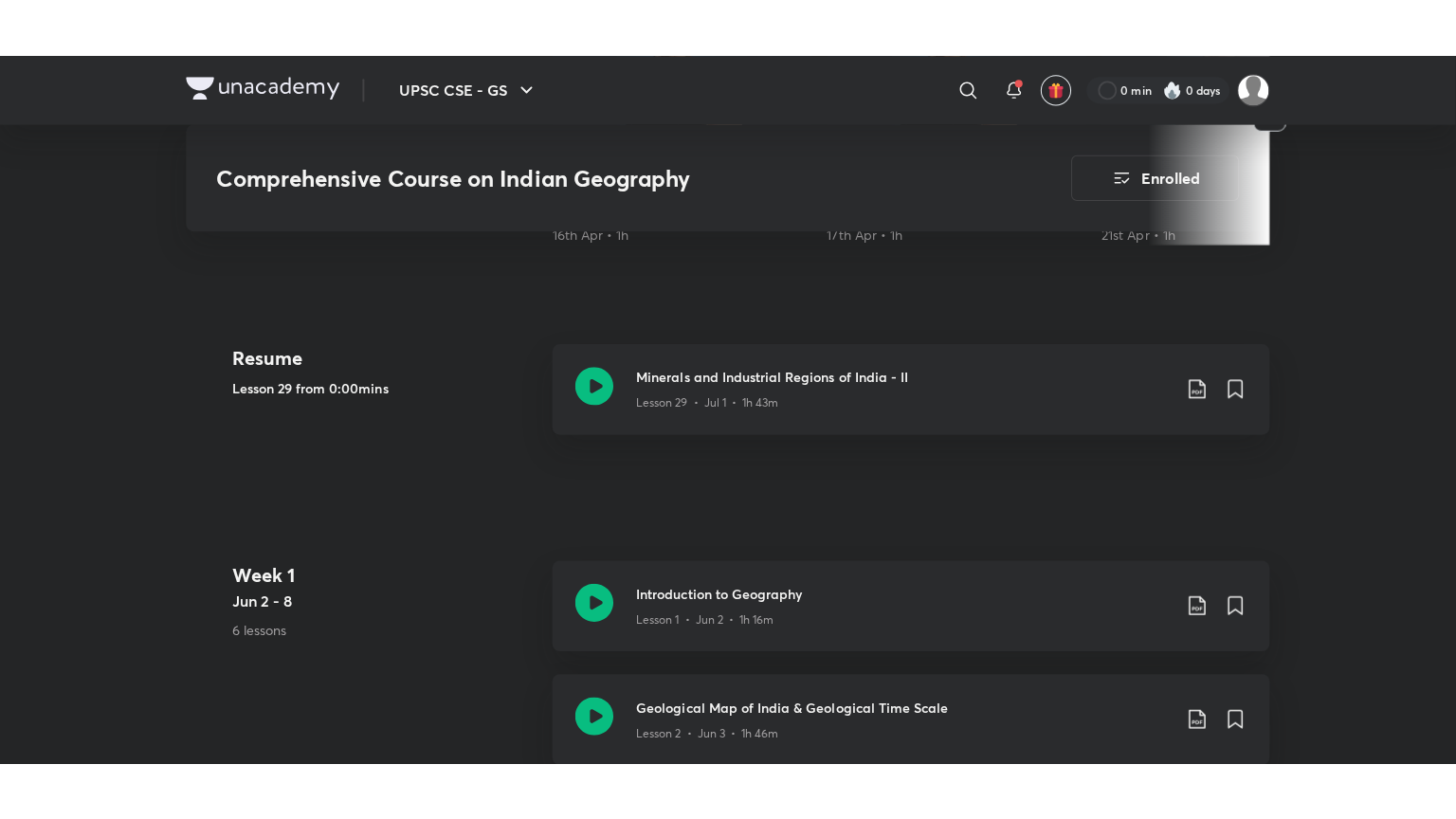 scroll, scrollTop: 773, scrollLeft: 0, axis: vertical 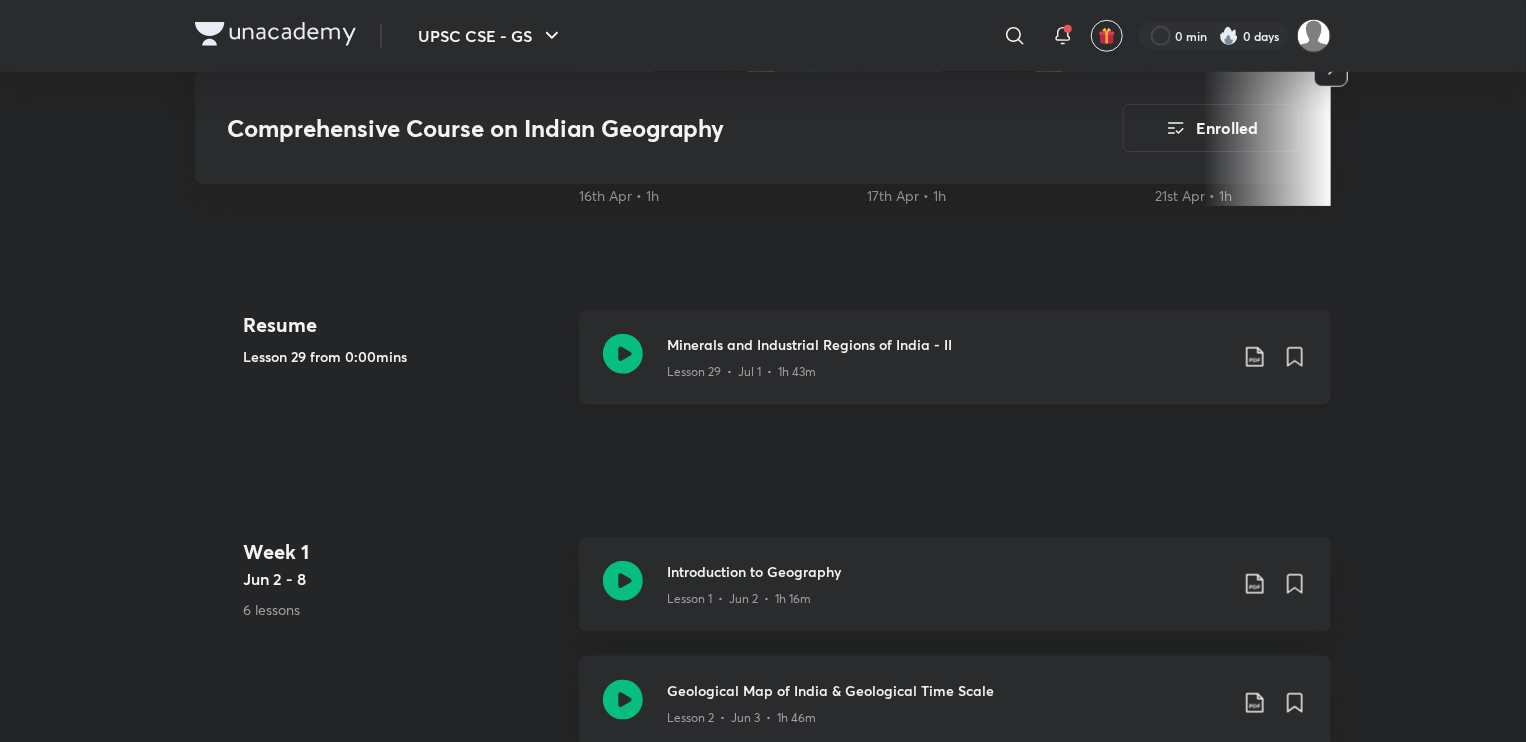 click 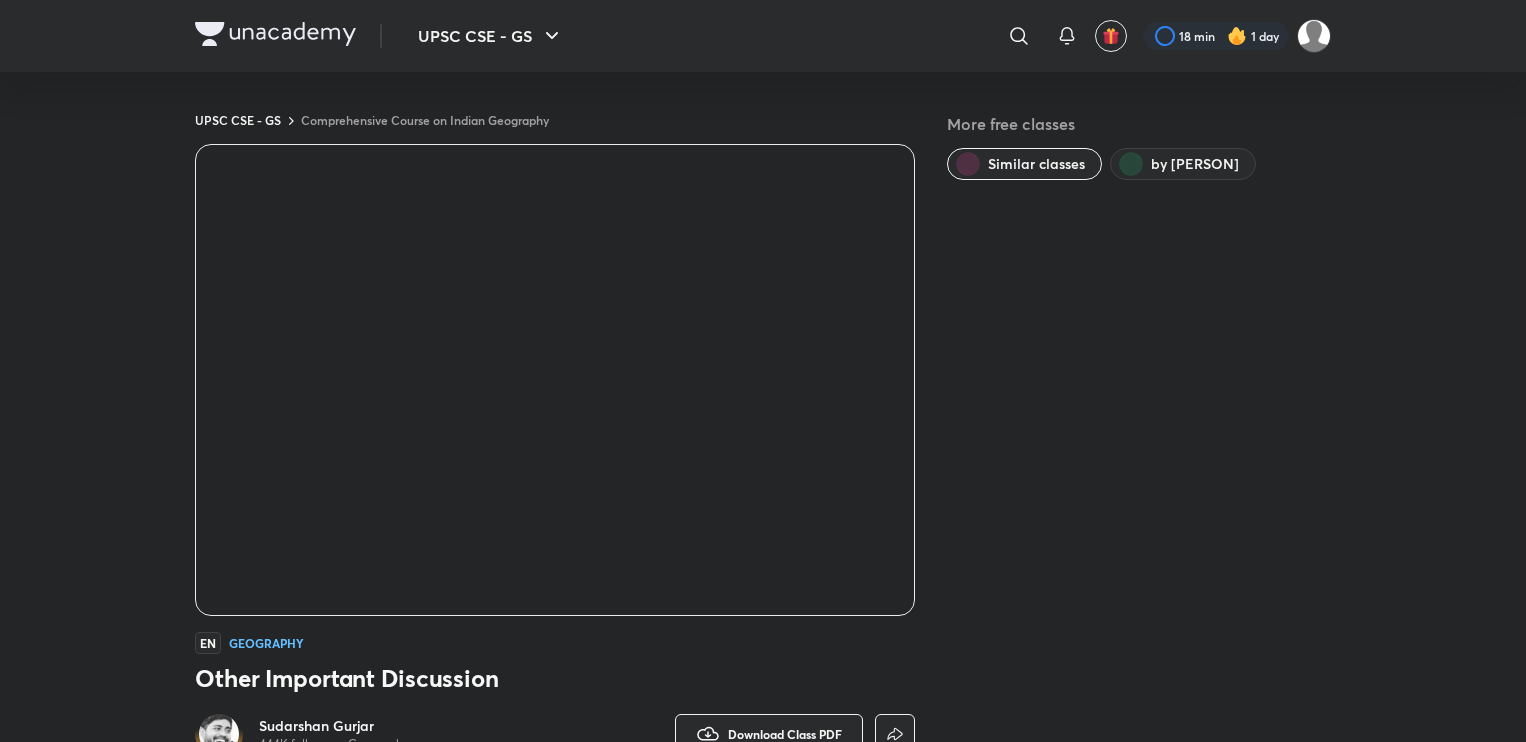 scroll, scrollTop: 0, scrollLeft: 0, axis: both 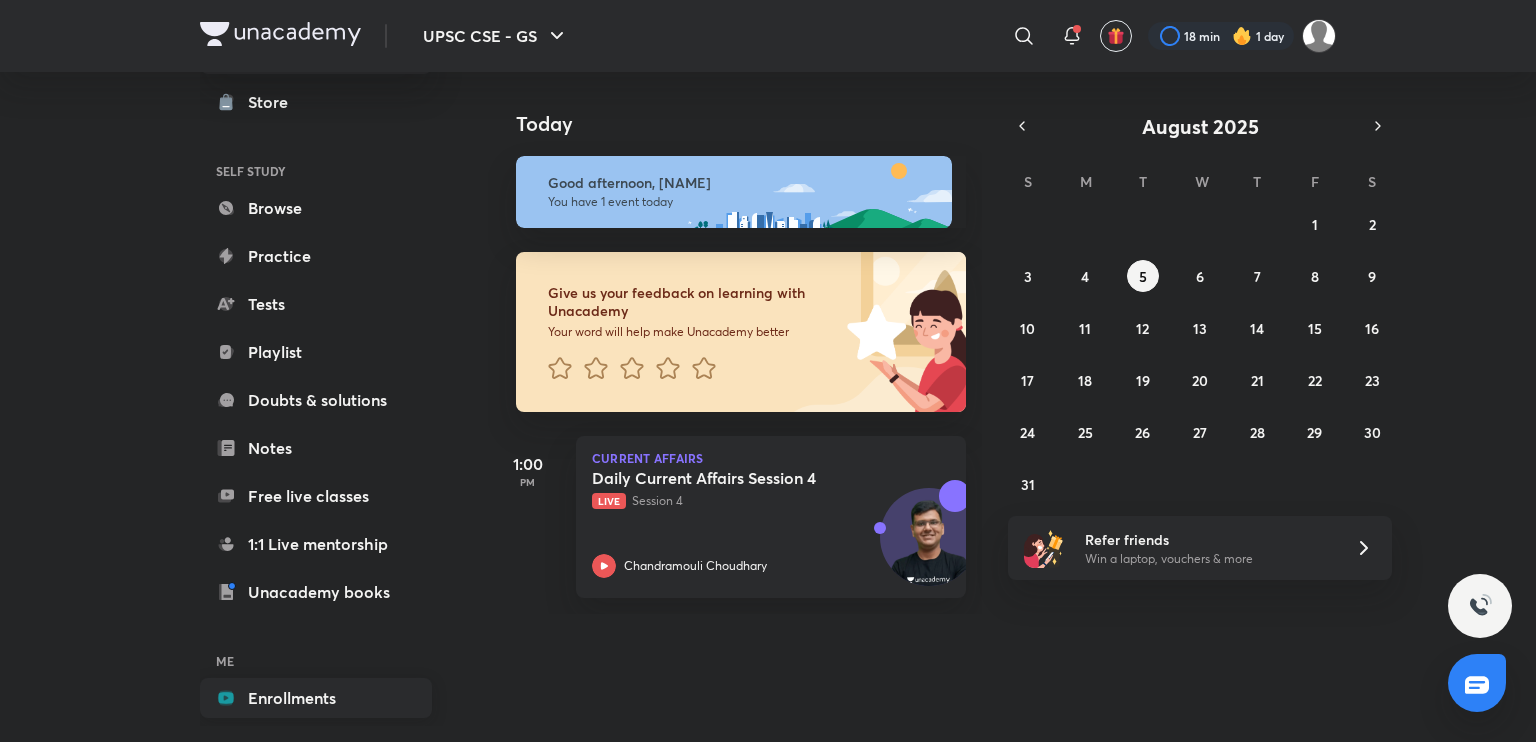 click on "Enrollments" at bounding box center (316, 698) 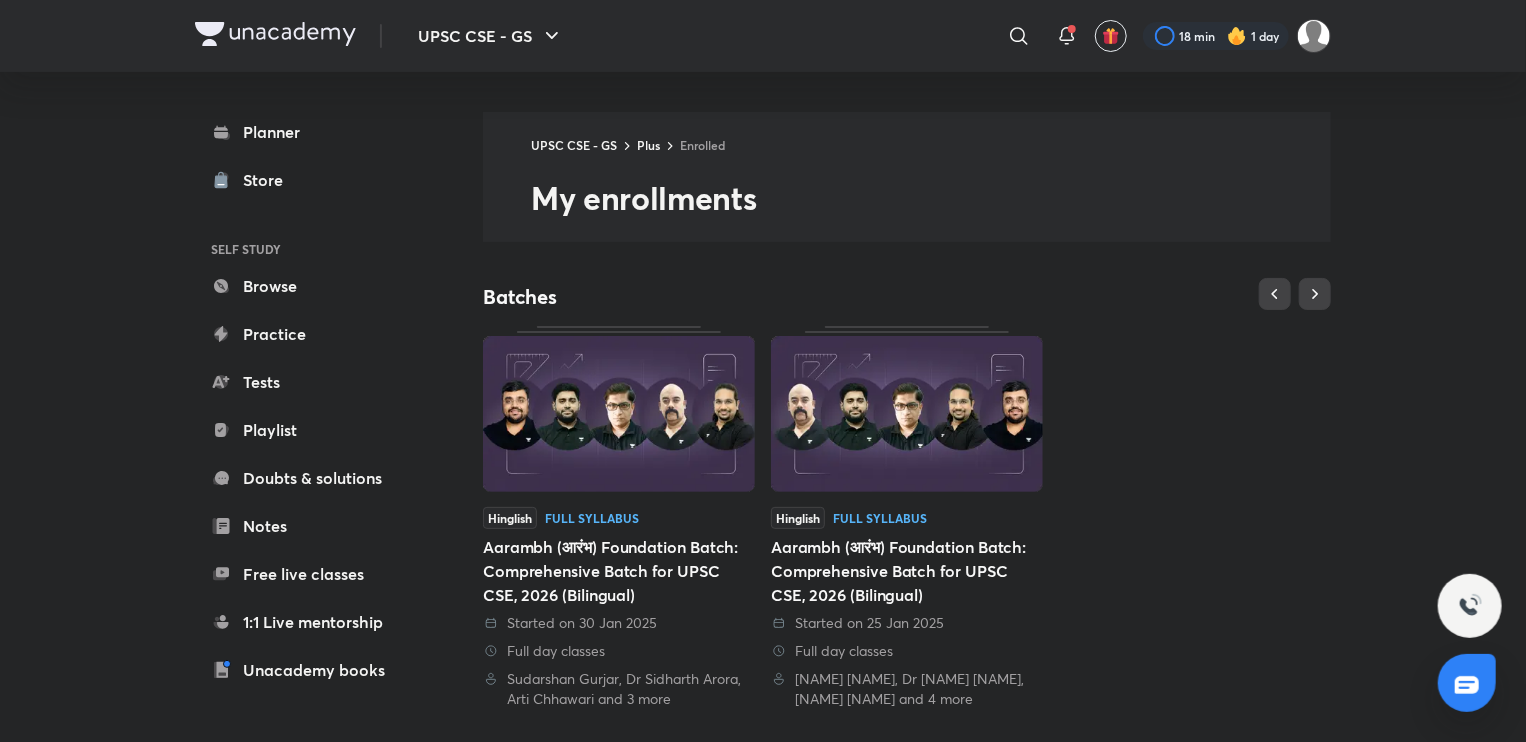 scroll, scrollTop: 157, scrollLeft: 0, axis: vertical 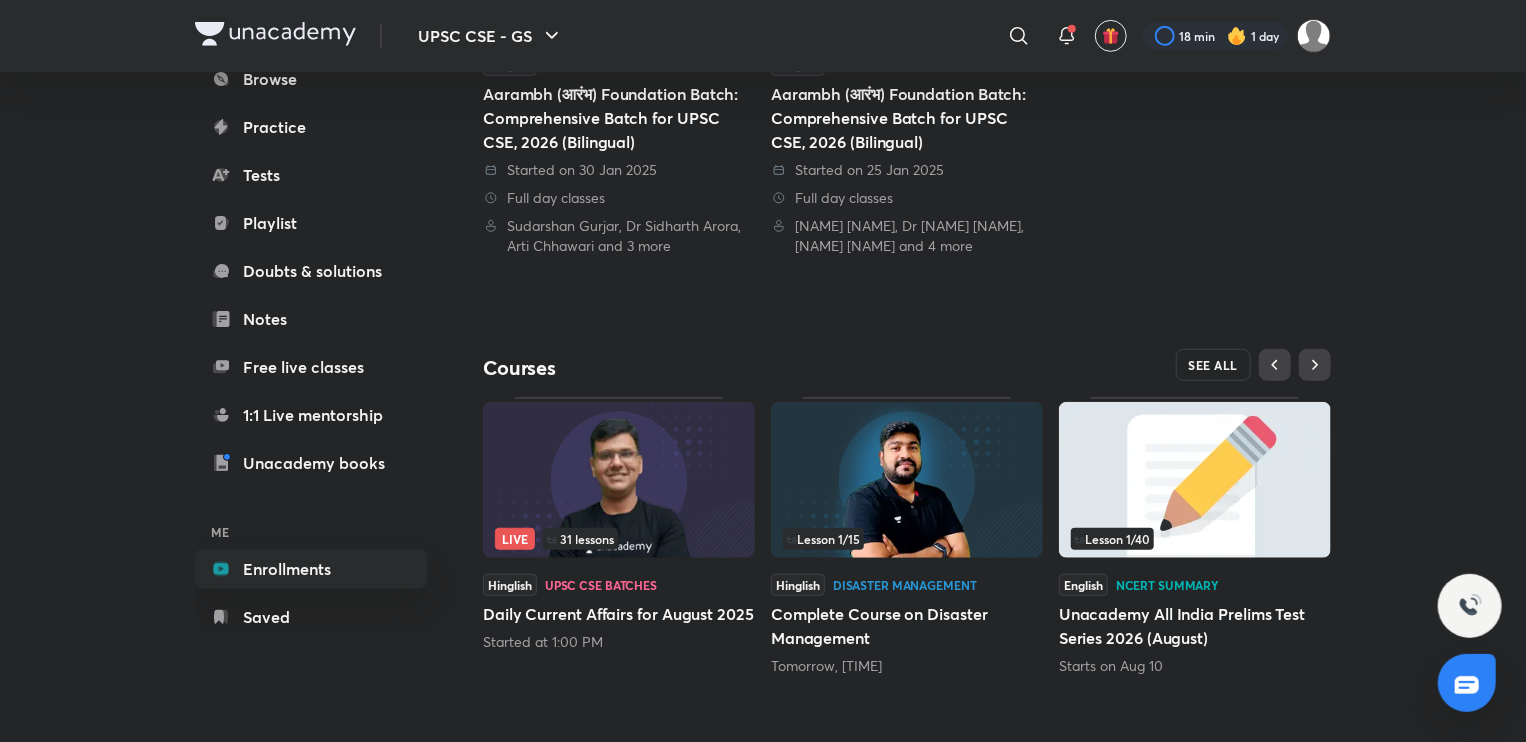 click on "SEE ALL" at bounding box center (1214, 365) 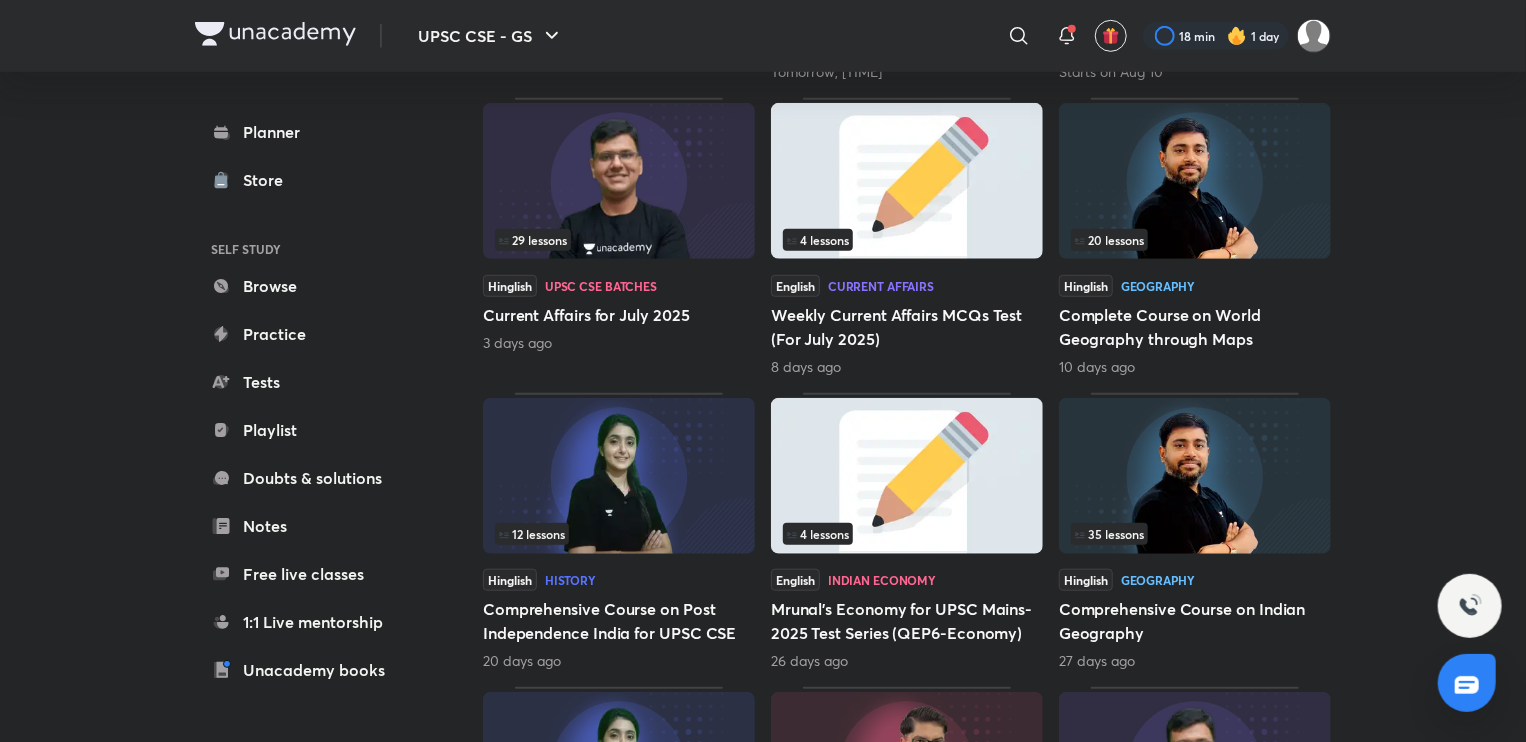 scroll, scrollTop: 586, scrollLeft: 0, axis: vertical 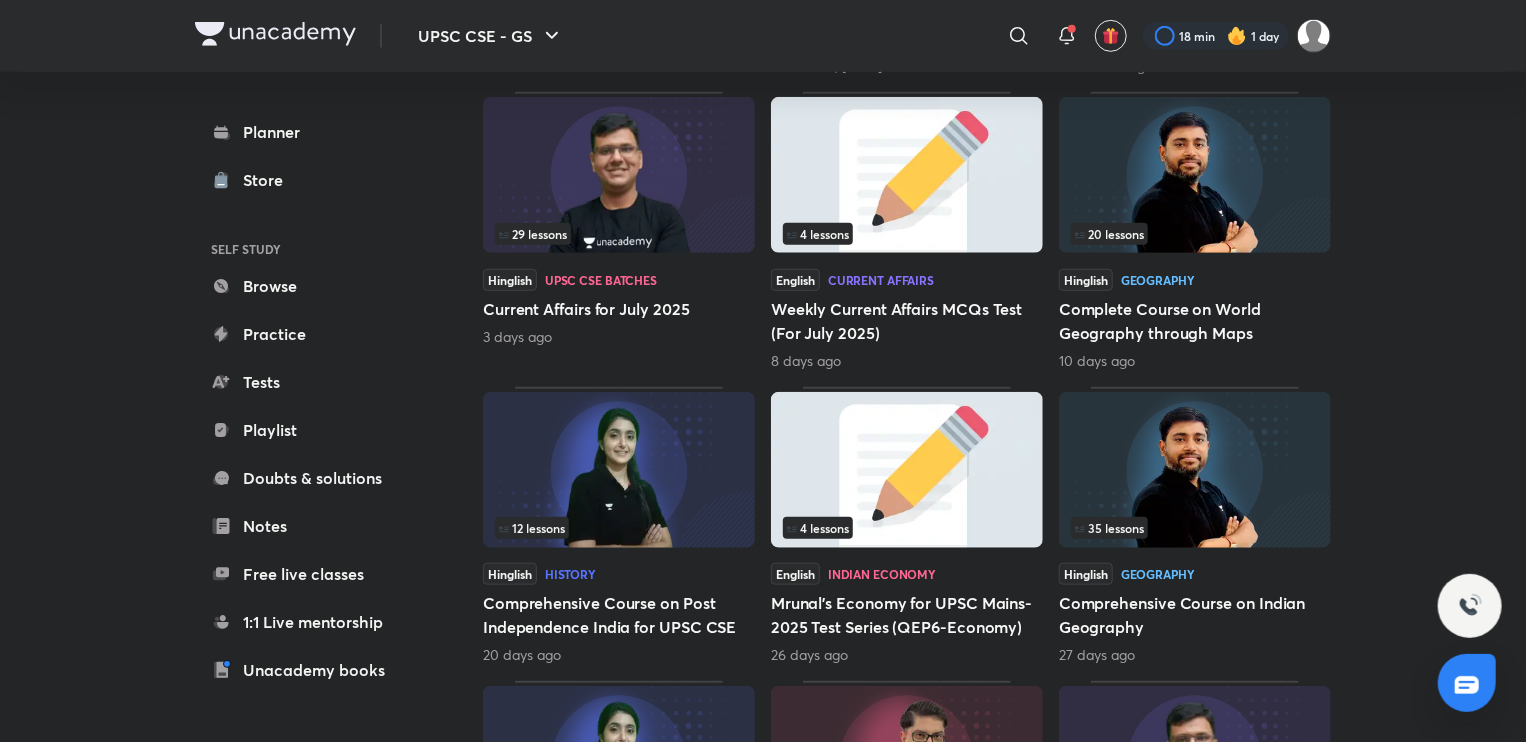 click at bounding box center (1195, 470) 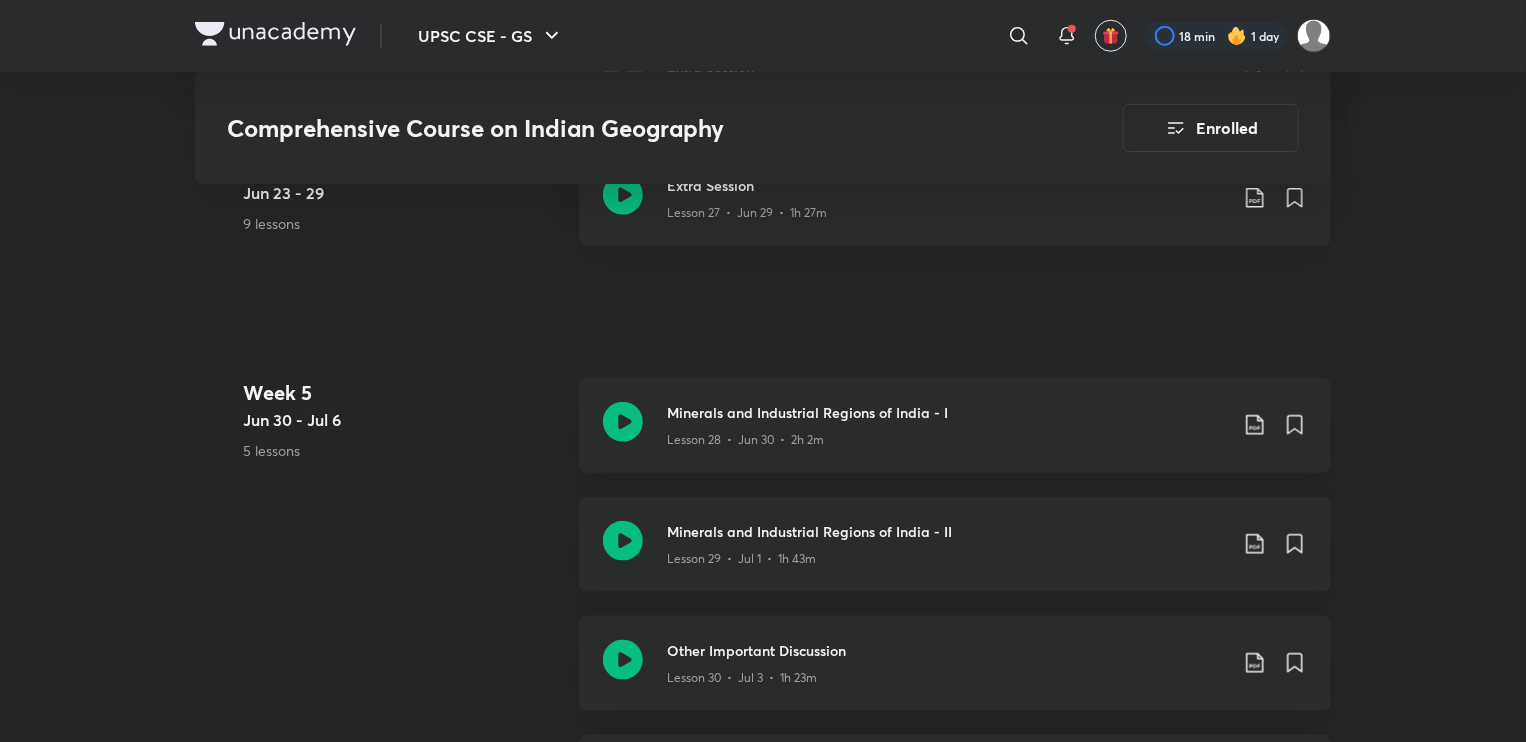 scroll, scrollTop: 4712, scrollLeft: 0, axis: vertical 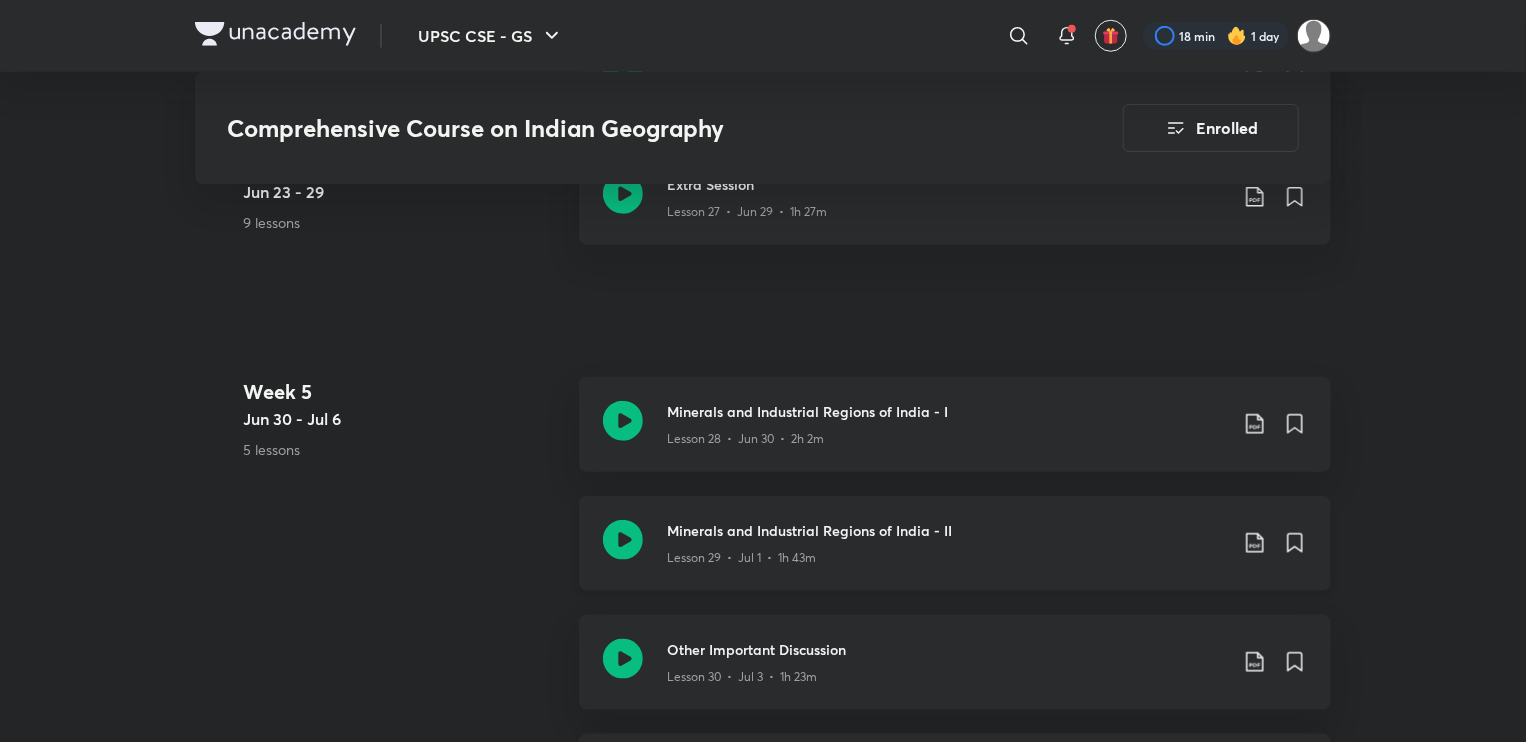 click 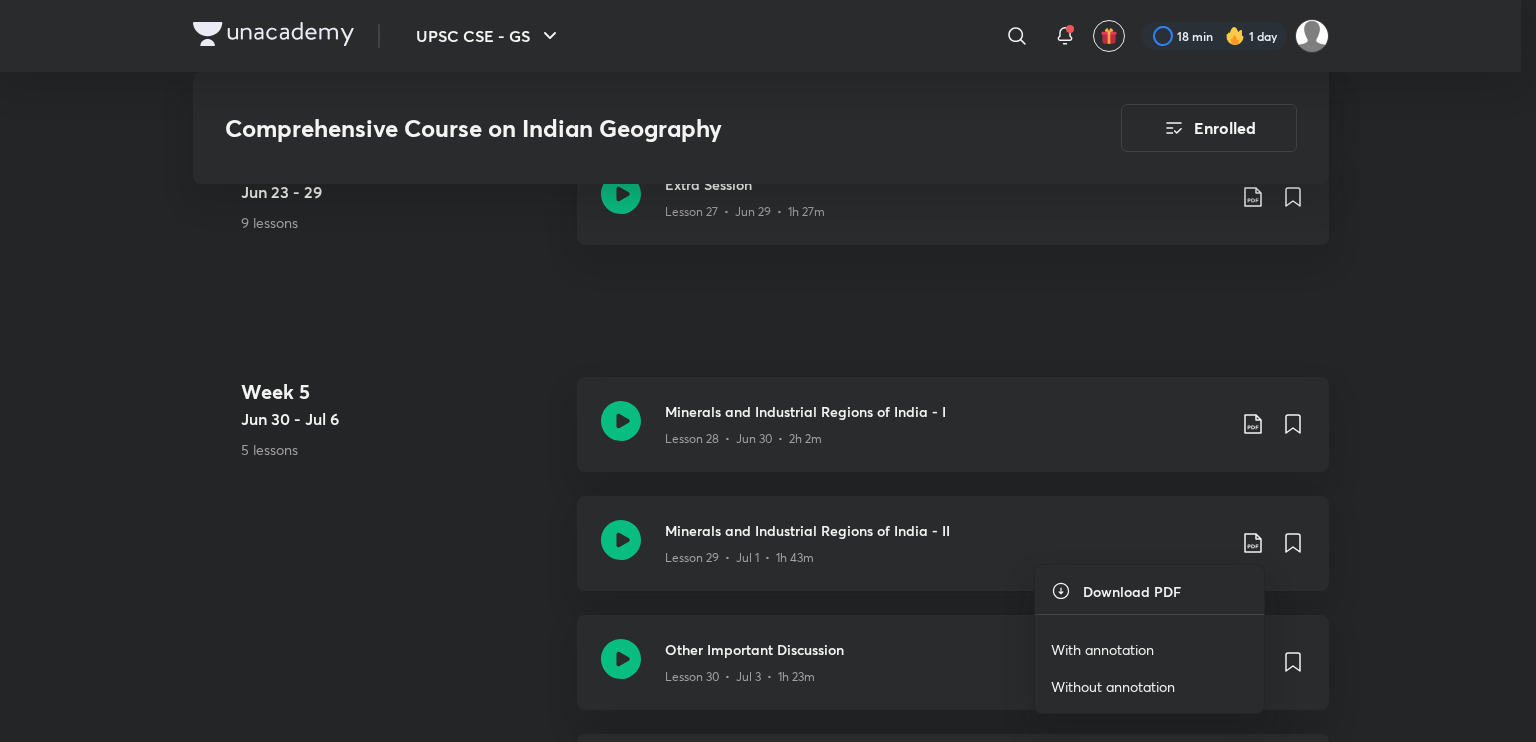 click on "With annotation" at bounding box center (1149, 649) 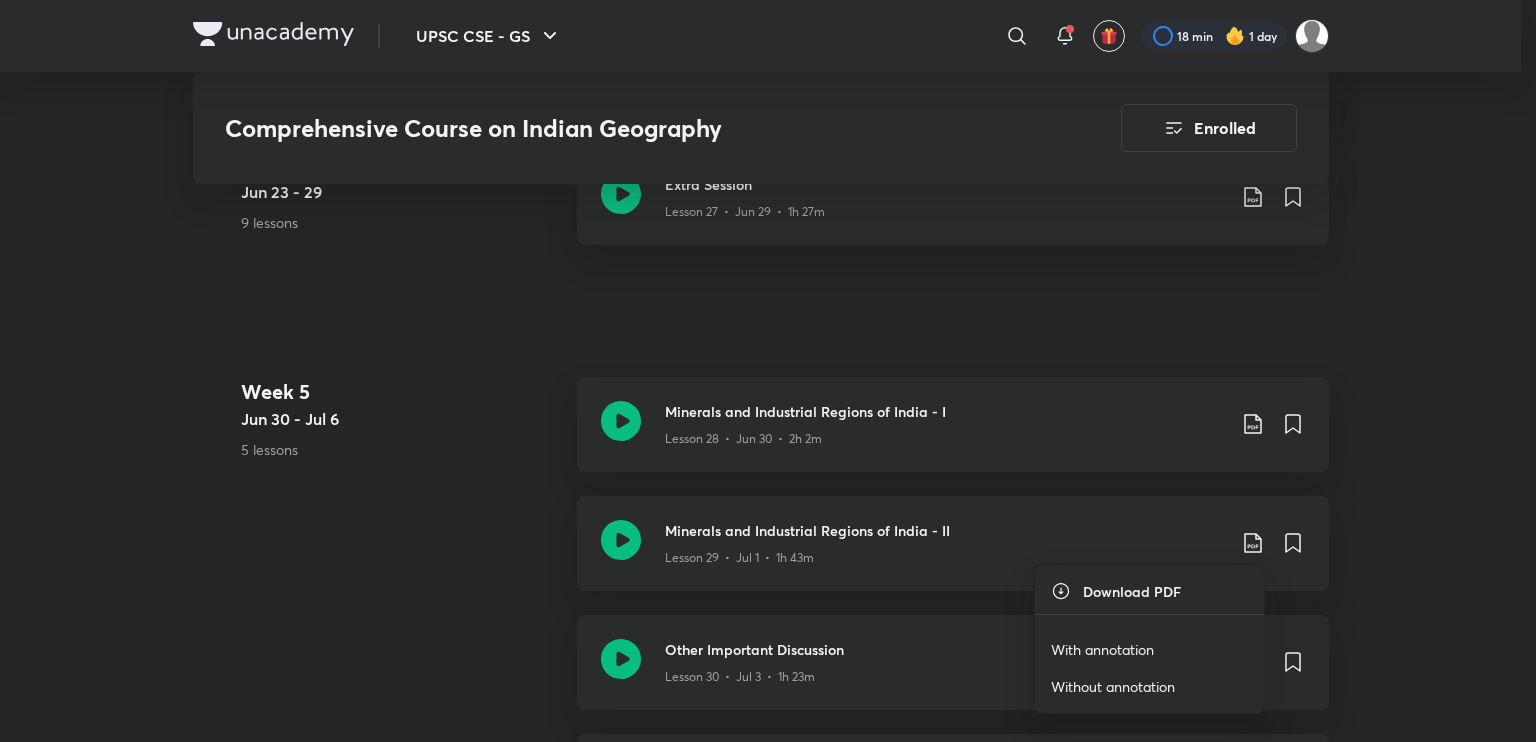 click on "With annotation" at bounding box center [1102, 649] 